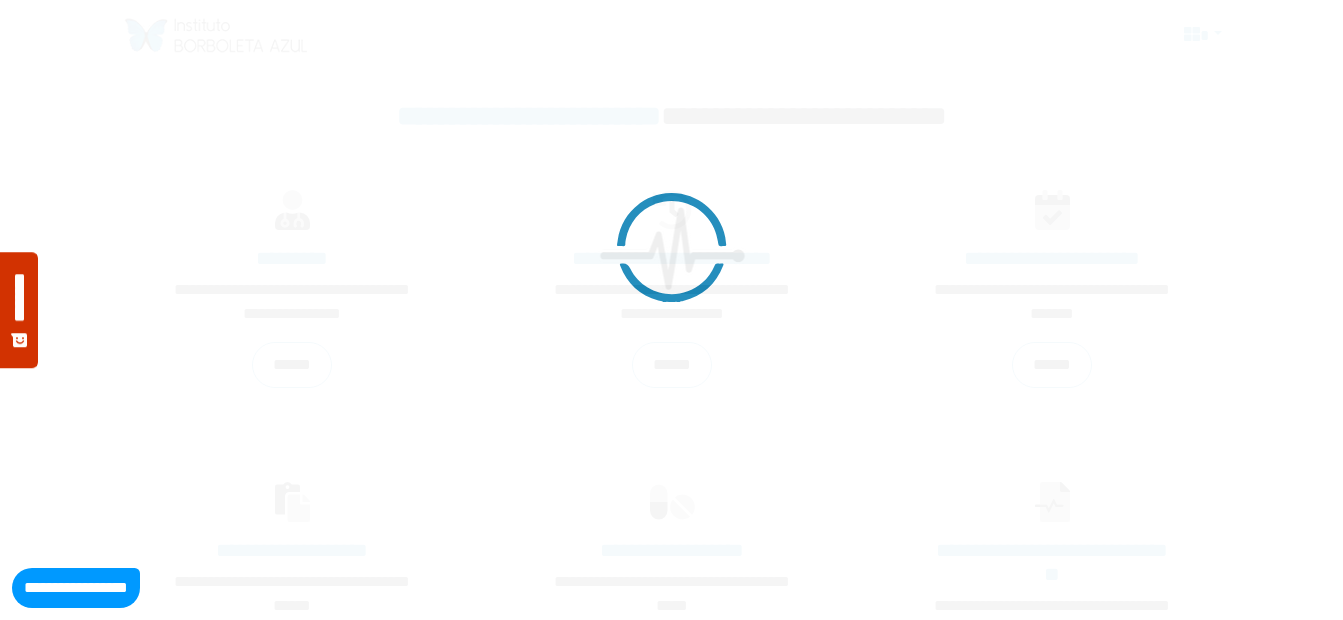 scroll, scrollTop: 0, scrollLeft: 0, axis: both 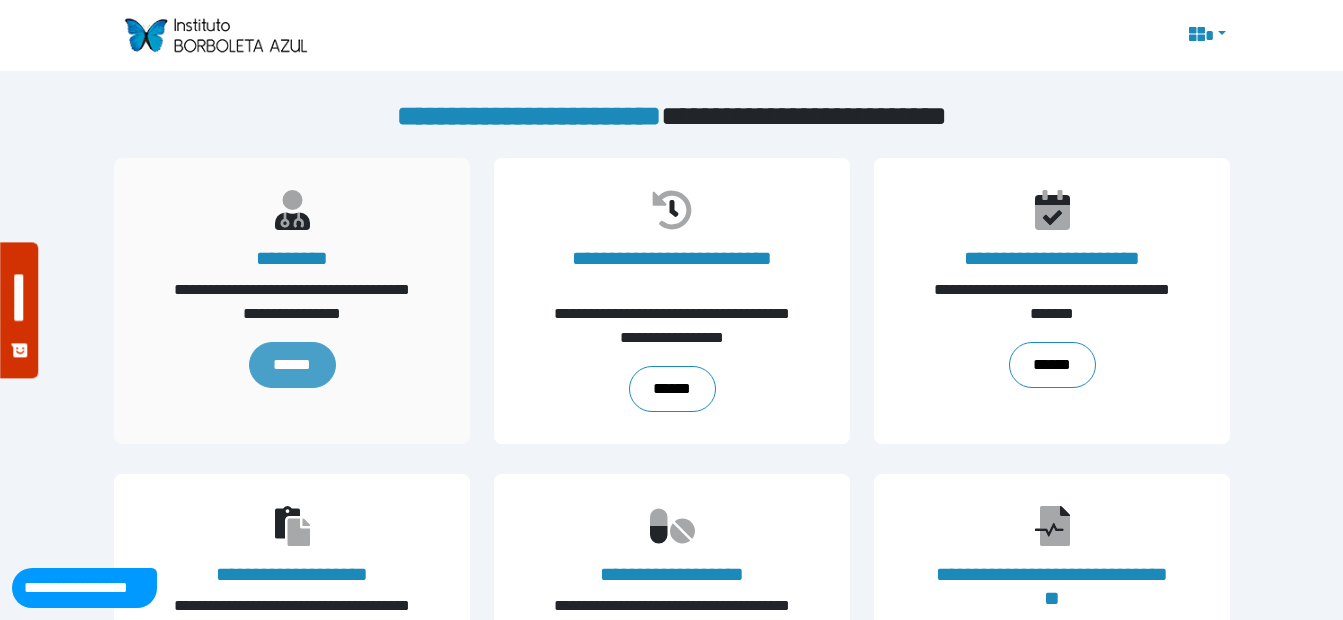 click on "******" at bounding box center [291, 365] 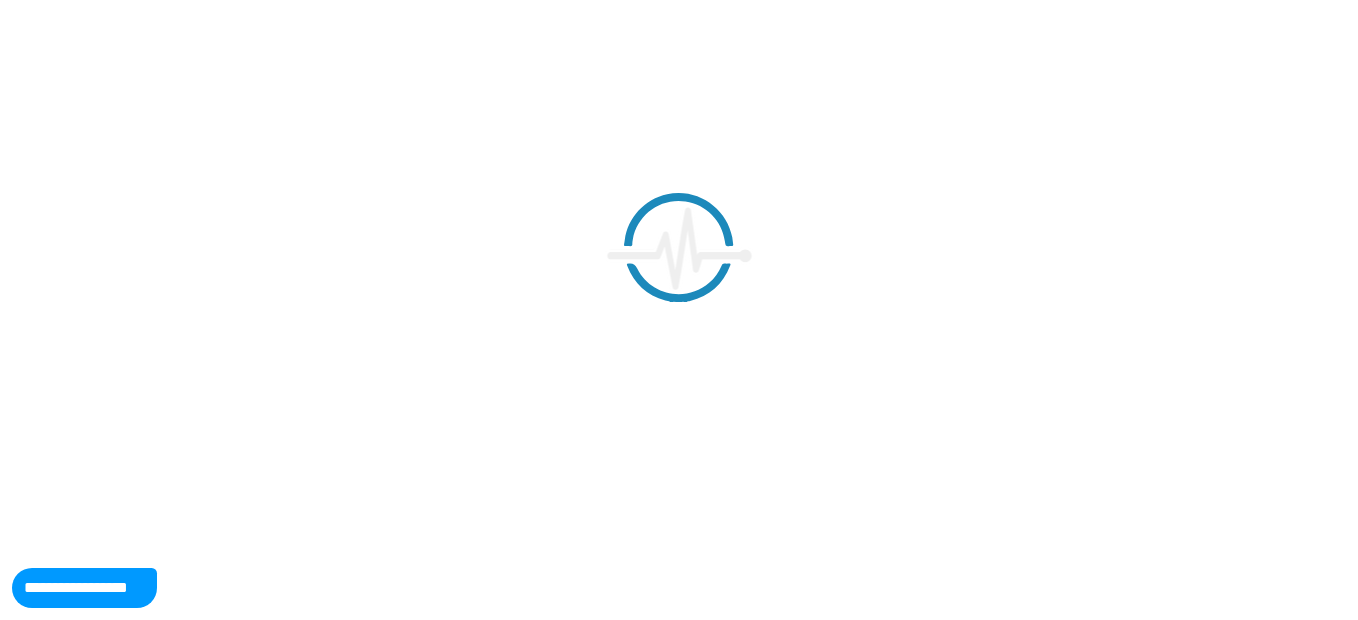 scroll, scrollTop: 0, scrollLeft: 0, axis: both 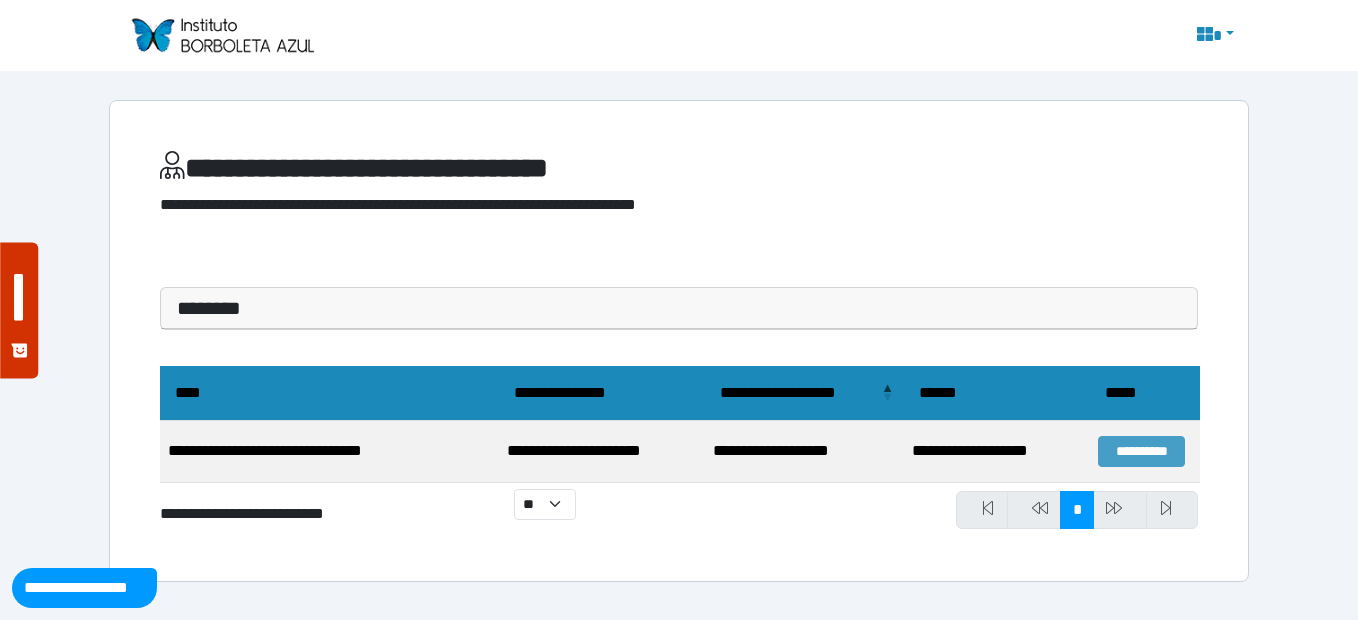 click on "**********" at bounding box center (1141, 451) 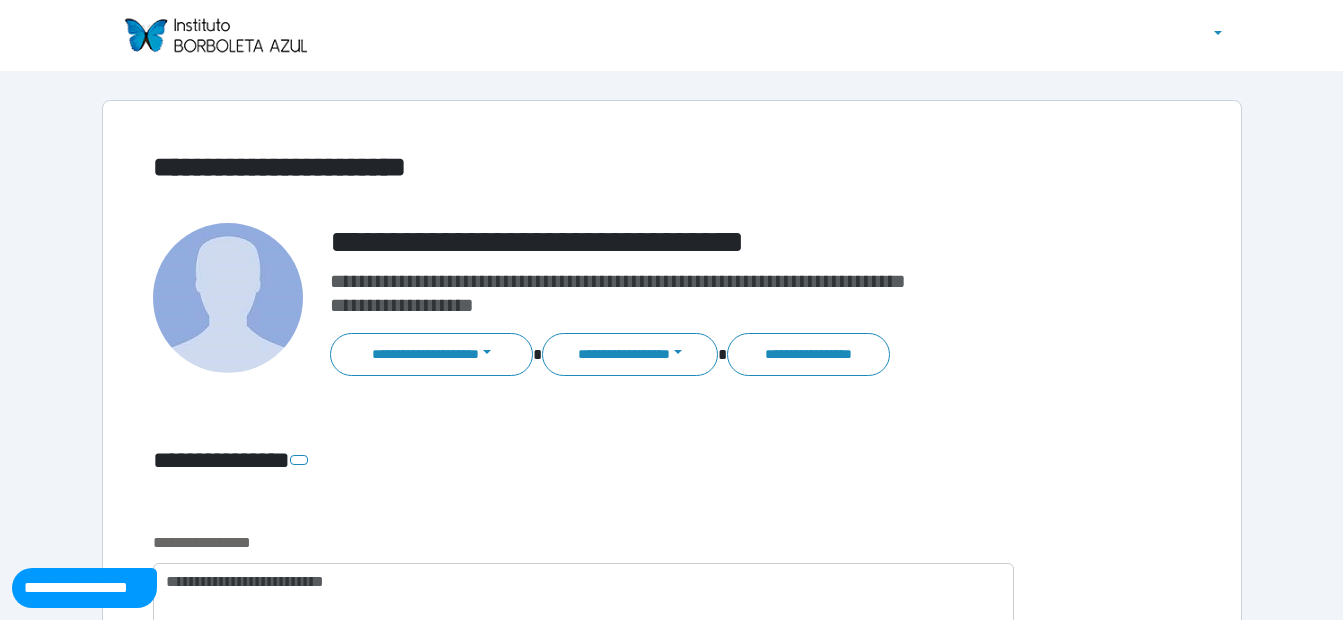scroll, scrollTop: 0, scrollLeft: 0, axis: both 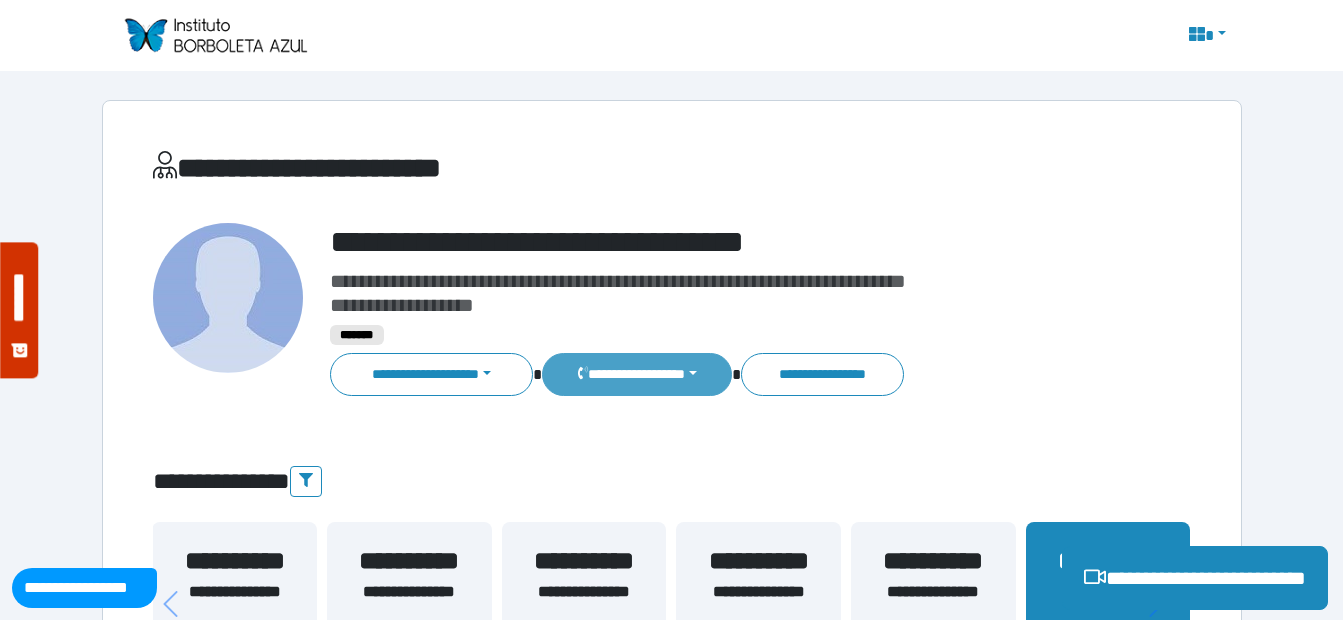 click on "**********" at bounding box center [636, 374] 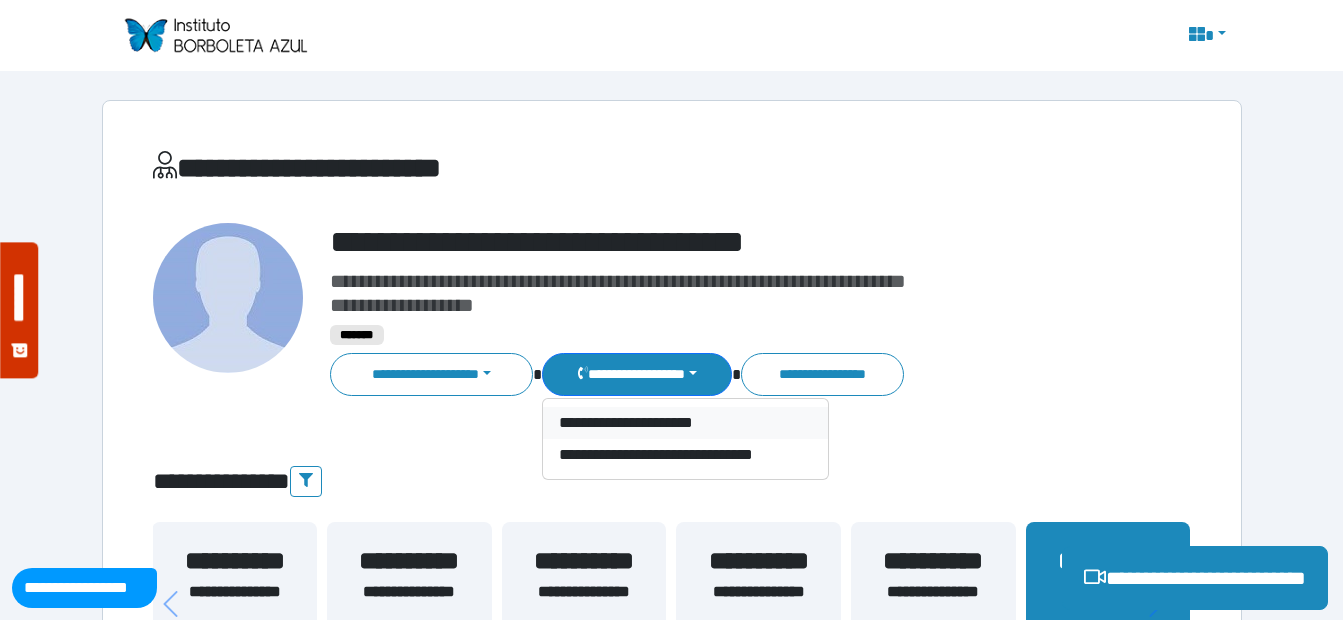 click on "**********" at bounding box center [685, 423] 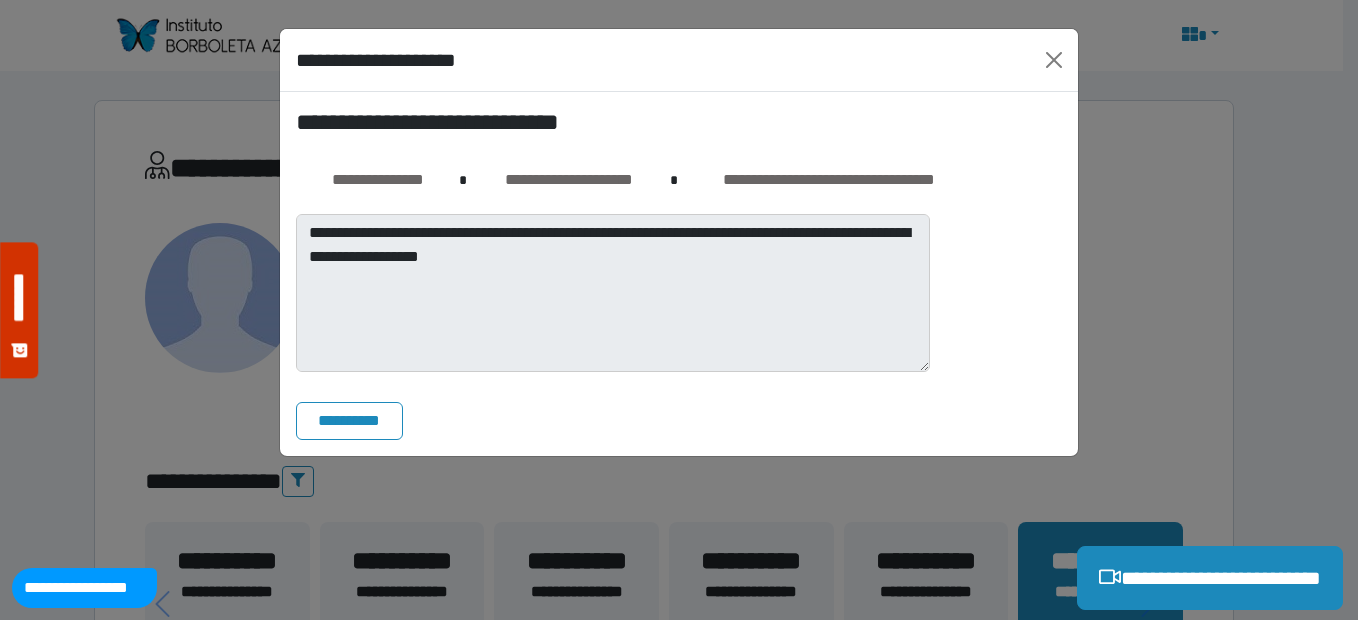 click on "**********" at bounding box center [349, 421] 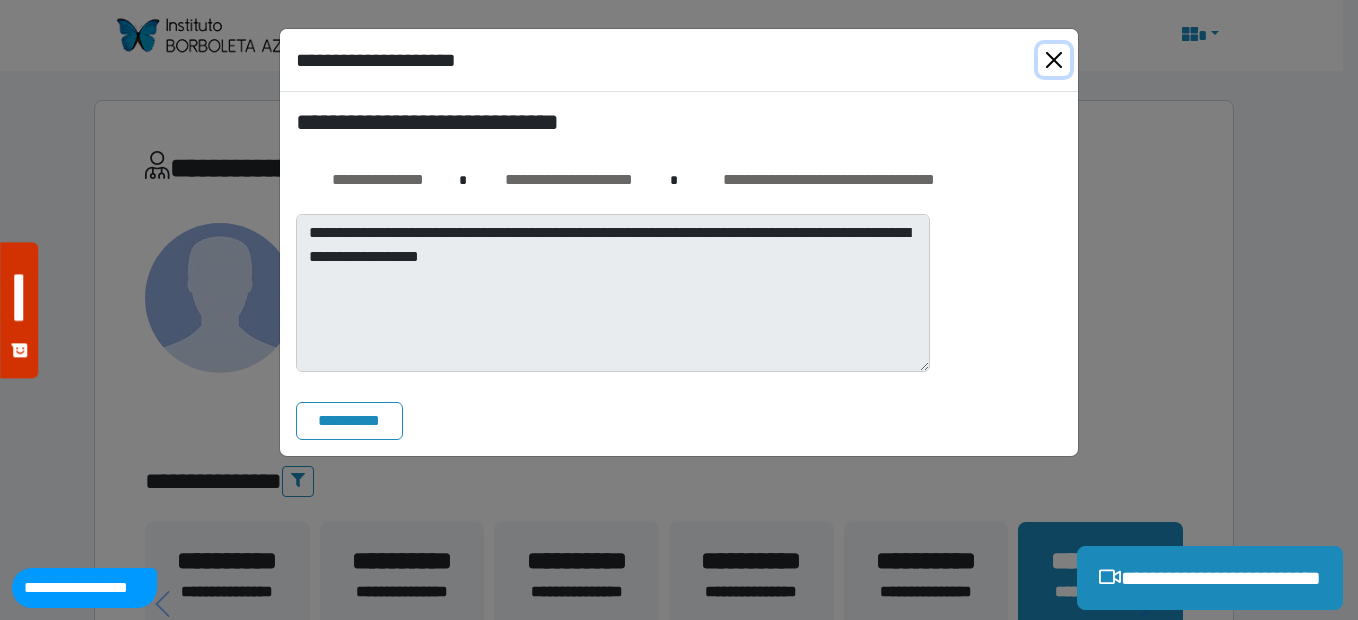 click at bounding box center [1054, 60] 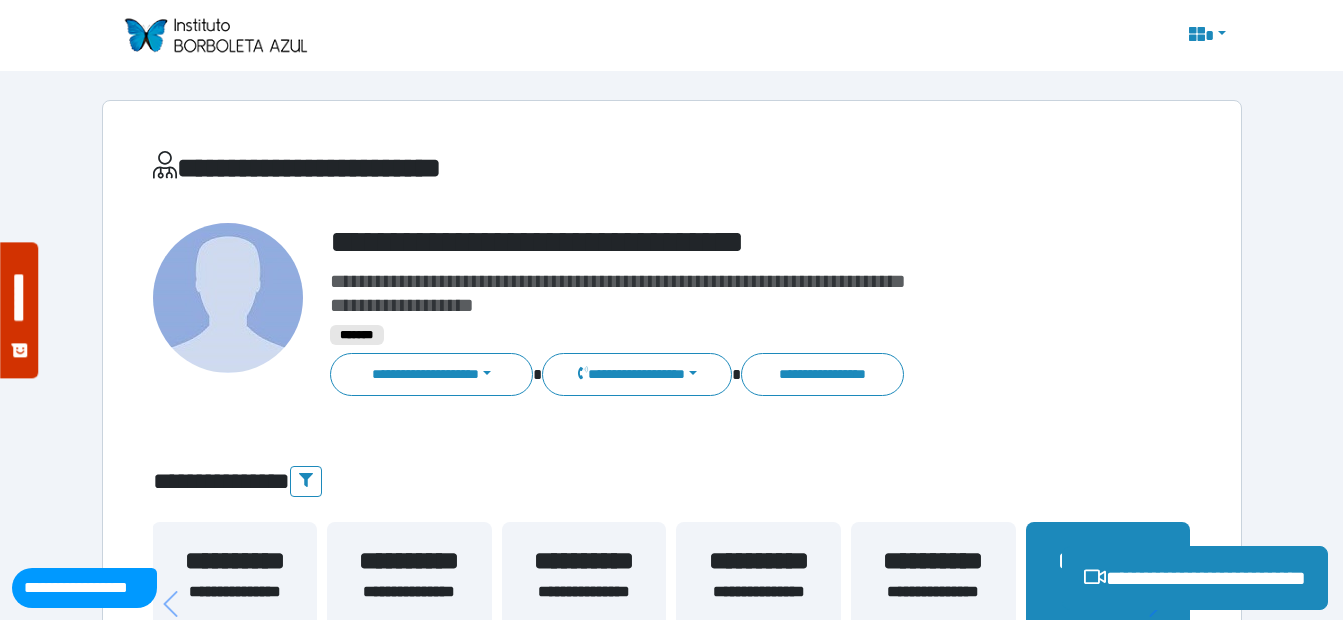 scroll, scrollTop: 200, scrollLeft: 0, axis: vertical 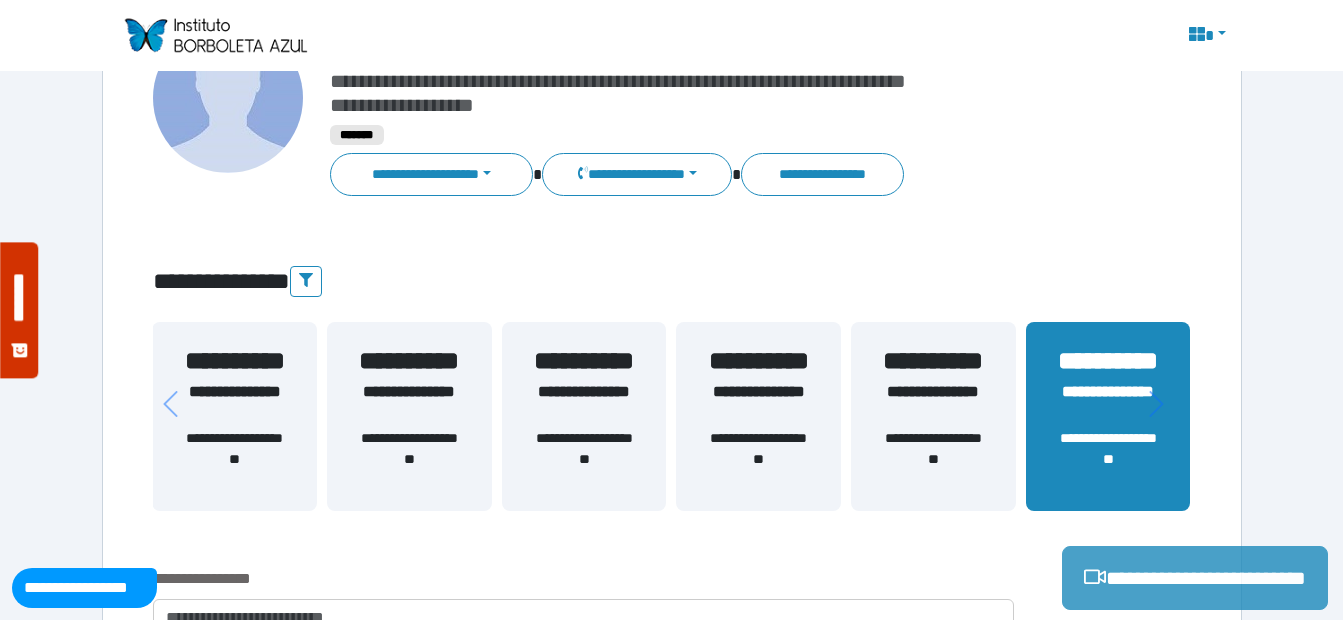 click on "**********" at bounding box center (1195, 578) 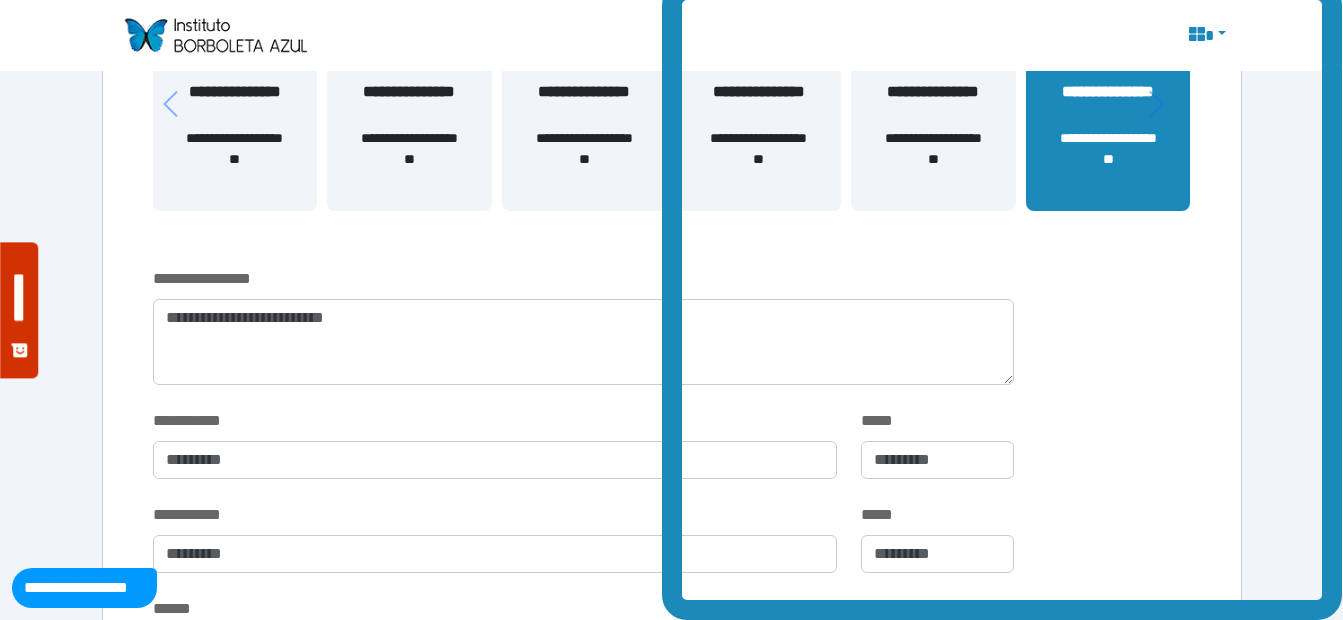 scroll, scrollTop: 0, scrollLeft: 0, axis: both 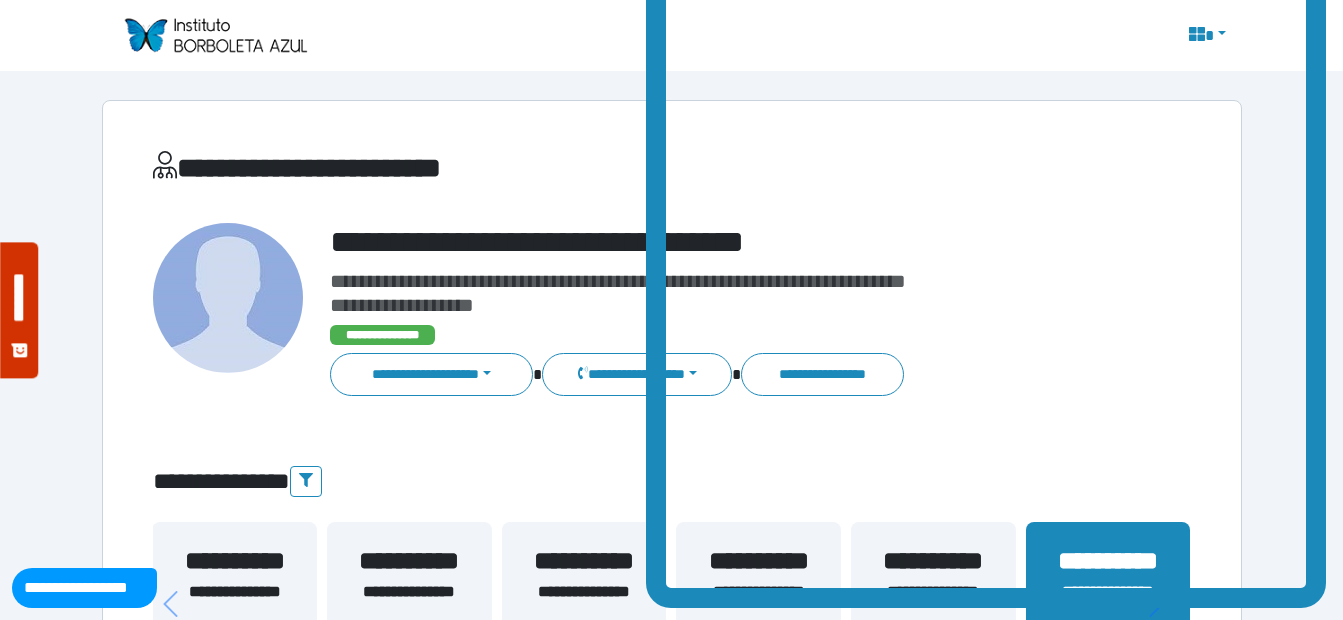 drag, startPoint x: 1333, startPoint y: 75, endPoint x: 1317, endPoint y: 63, distance: 20 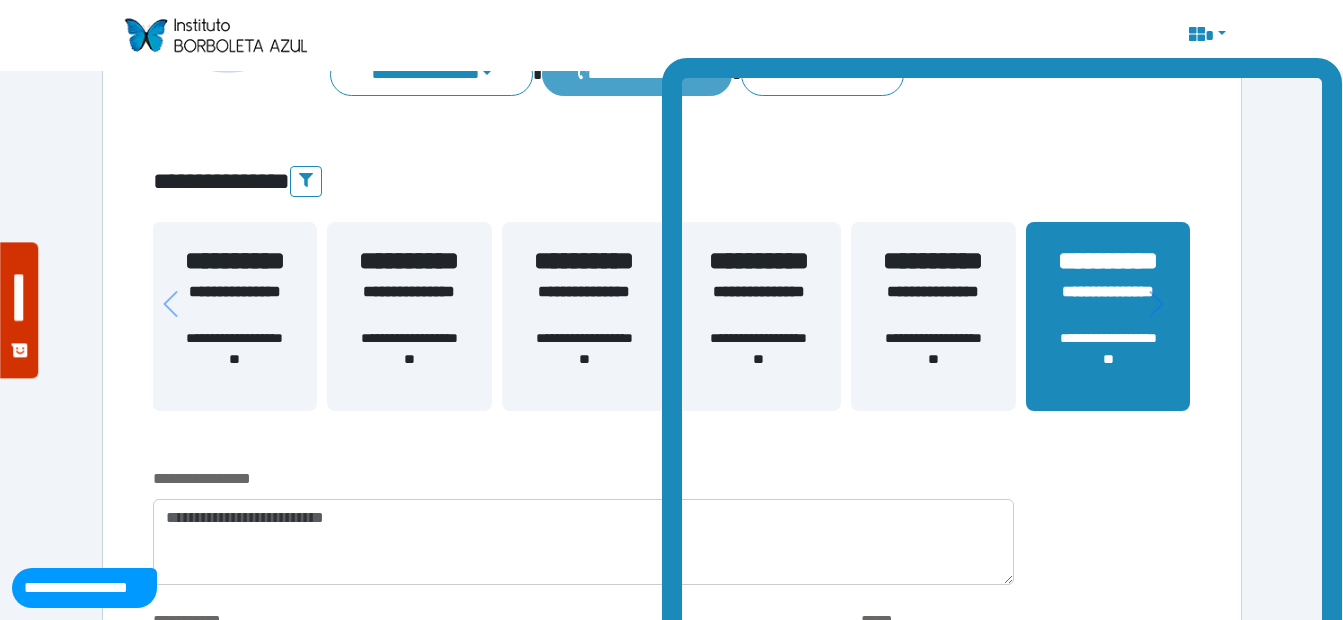 scroll, scrollTop: 200, scrollLeft: 0, axis: vertical 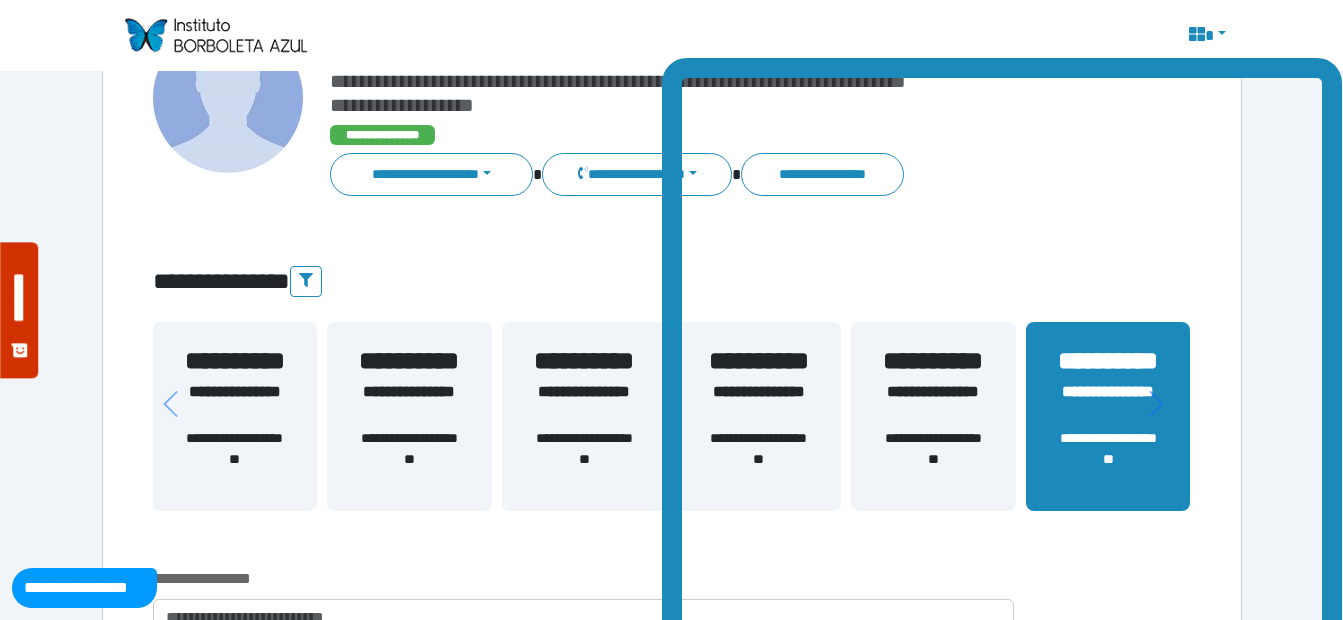 click at bounding box center (215, 35) 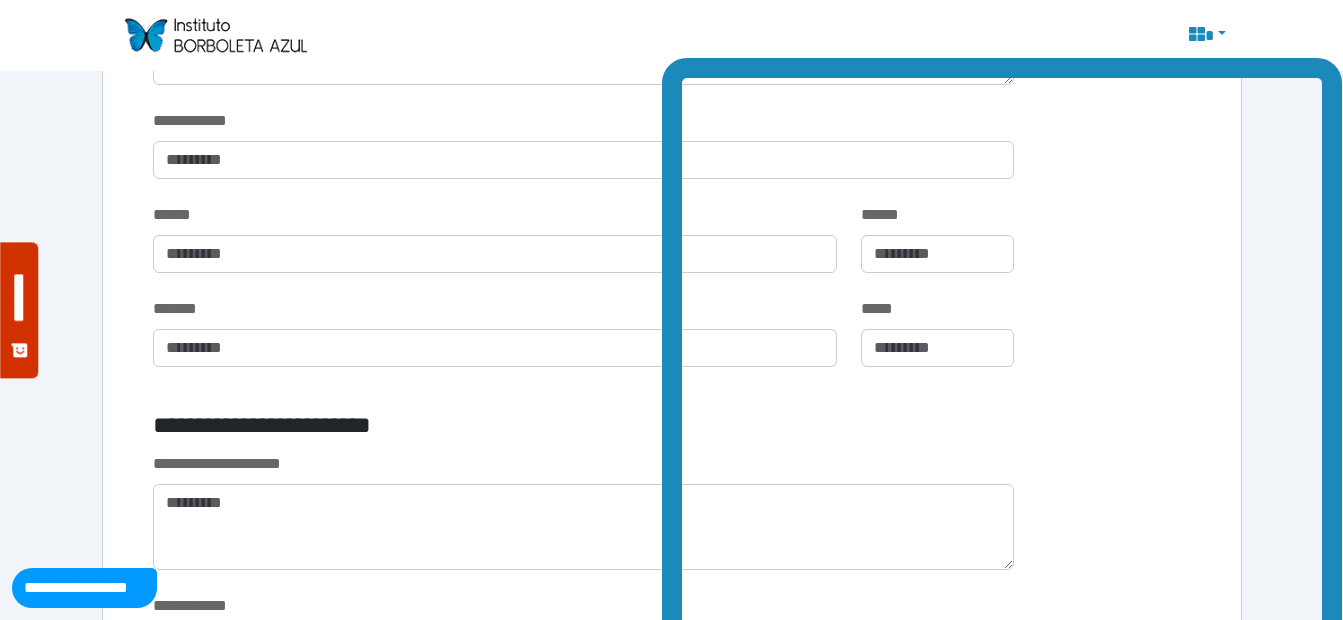 scroll, scrollTop: 600, scrollLeft: 0, axis: vertical 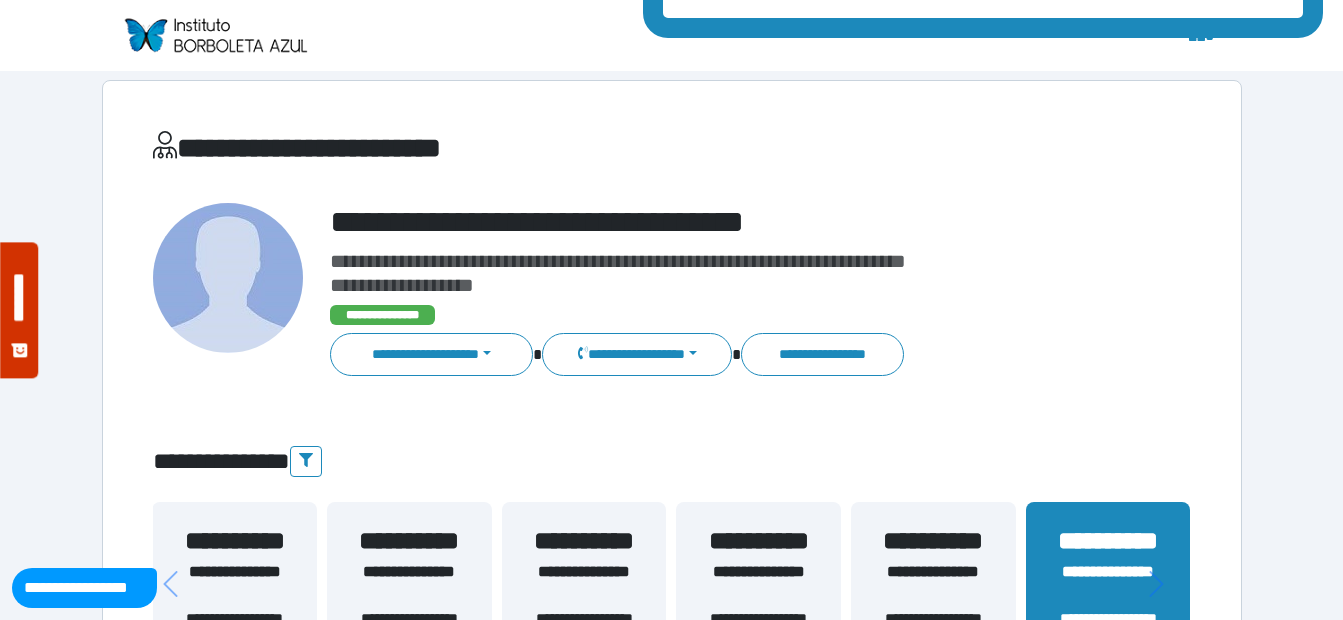 drag, startPoint x: 1244, startPoint y: 70, endPoint x: 646, endPoint y: 224, distance: 617.5111 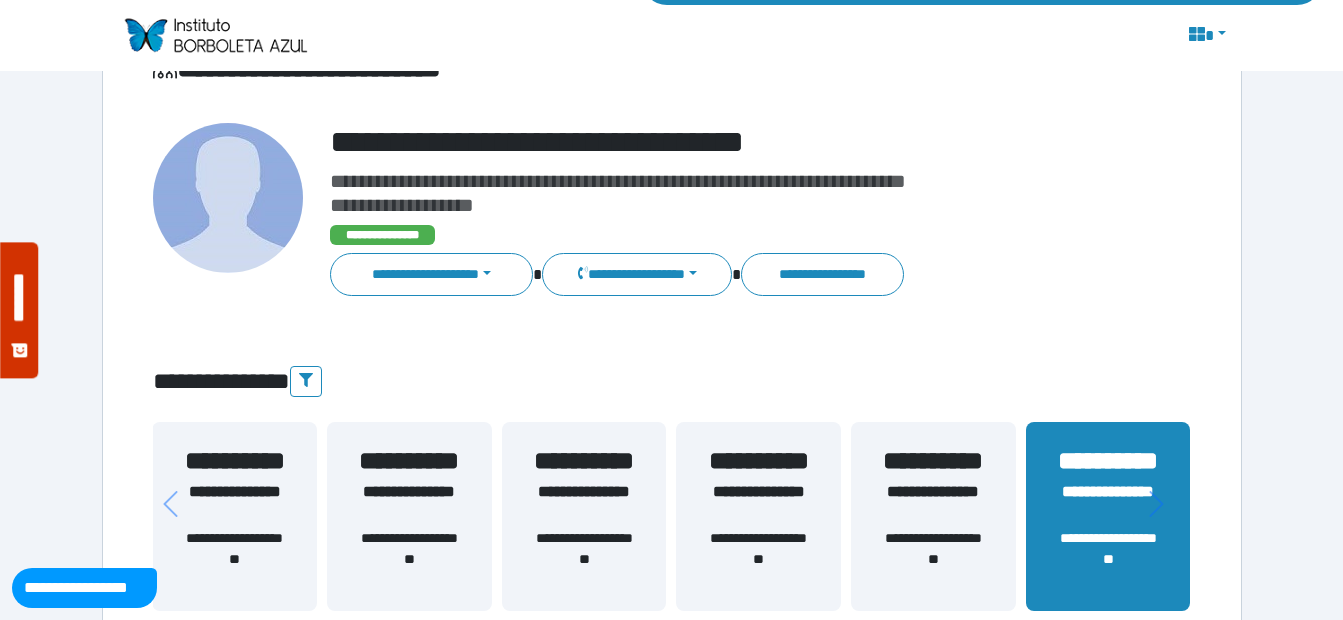 scroll, scrollTop: 0, scrollLeft: 0, axis: both 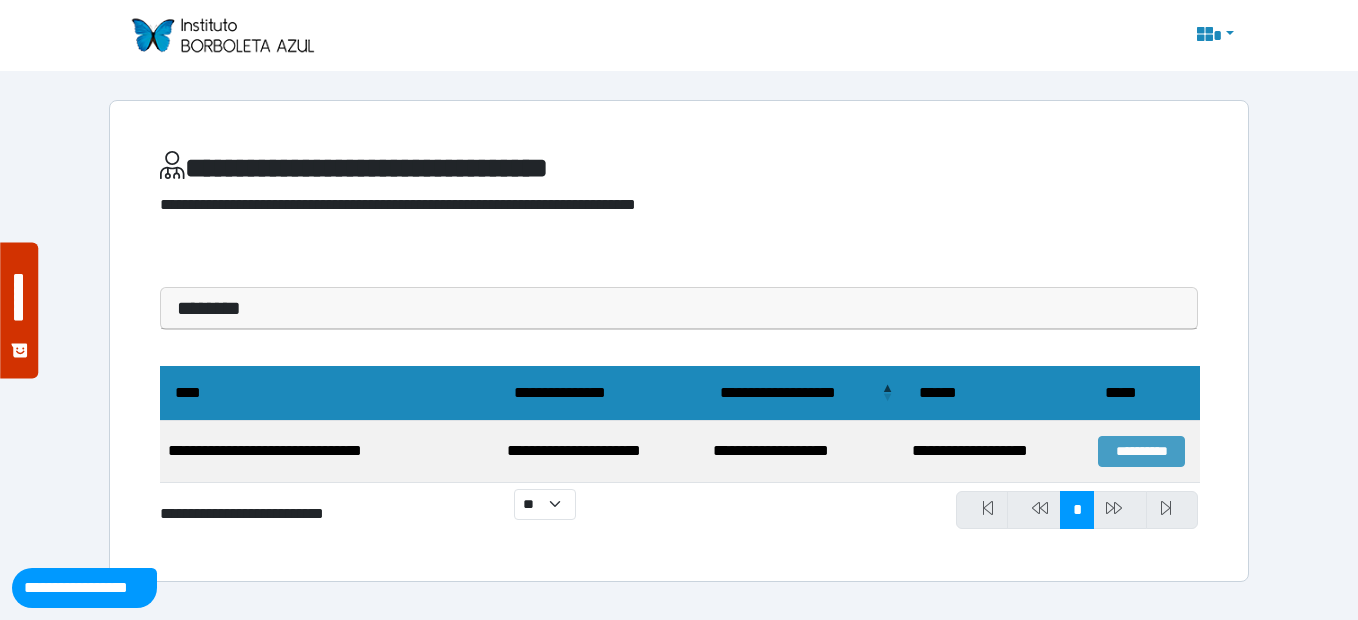 click on "**********" at bounding box center [1141, 451] 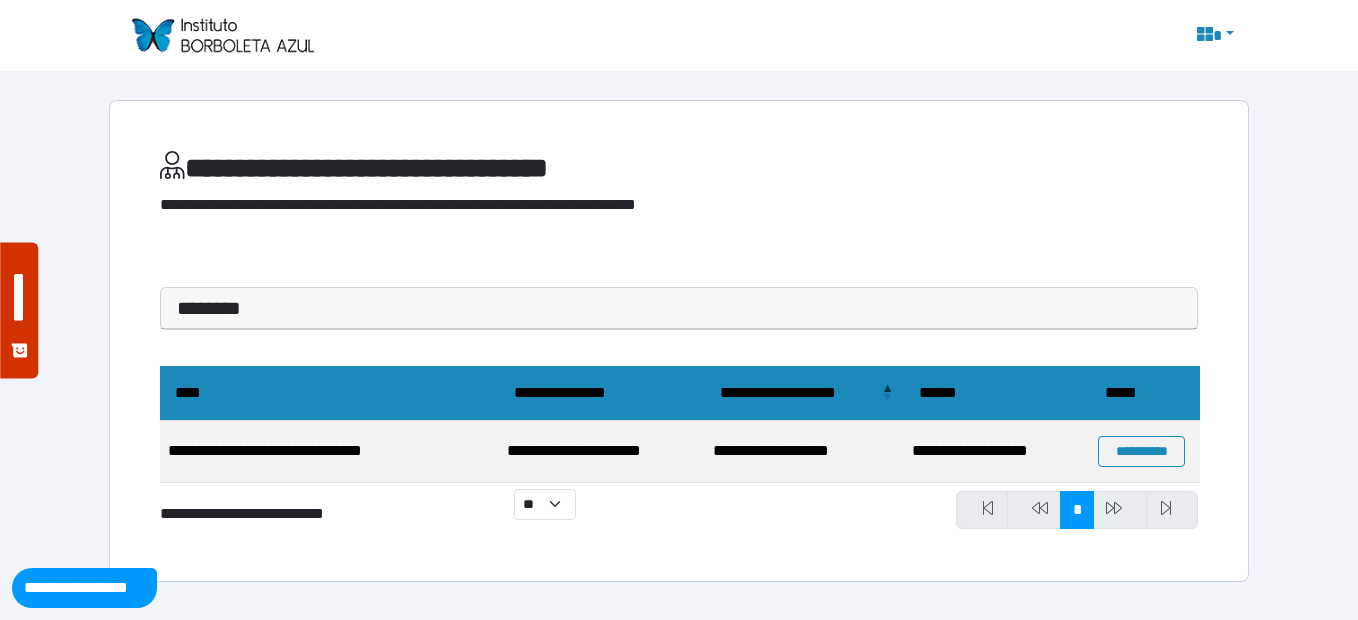 click on "**********" at bounding box center [84, 588] 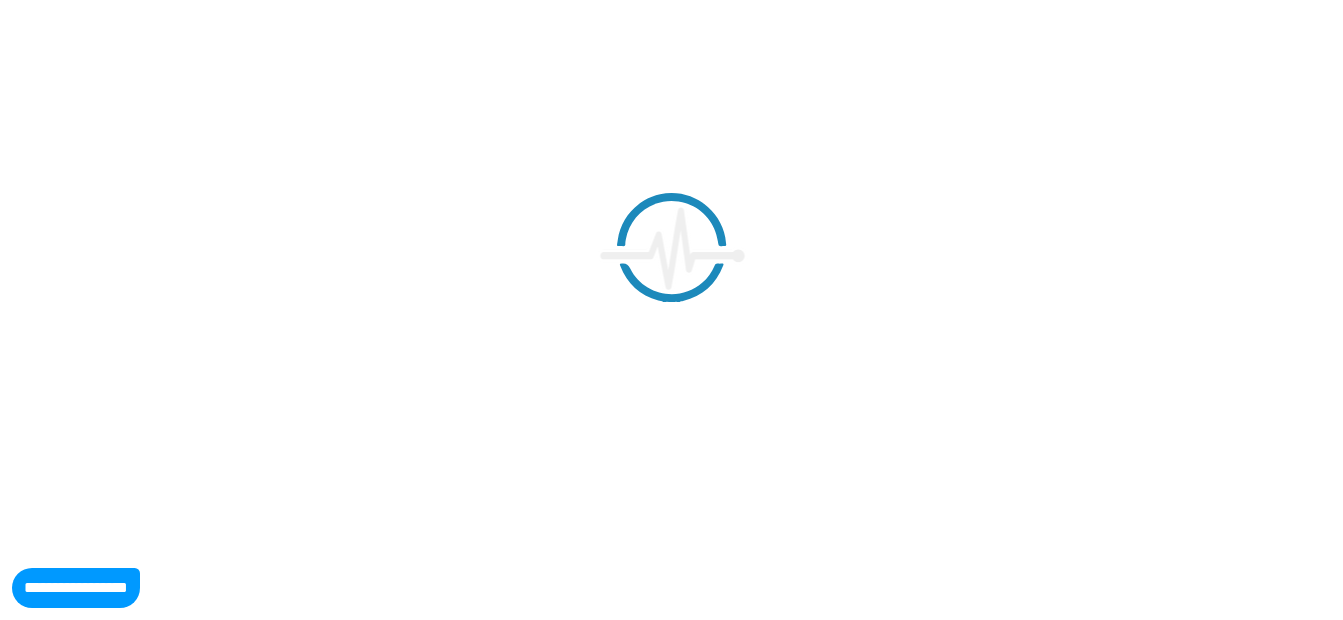 scroll, scrollTop: 0, scrollLeft: 0, axis: both 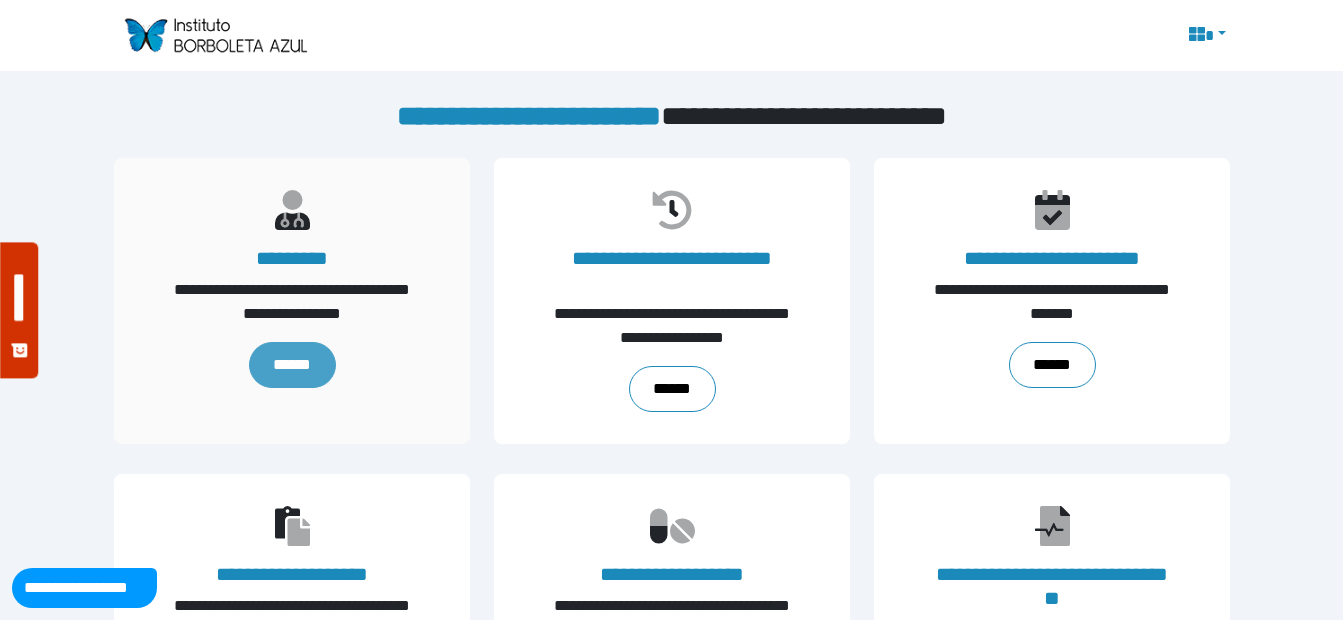 click on "******" at bounding box center (291, 365) 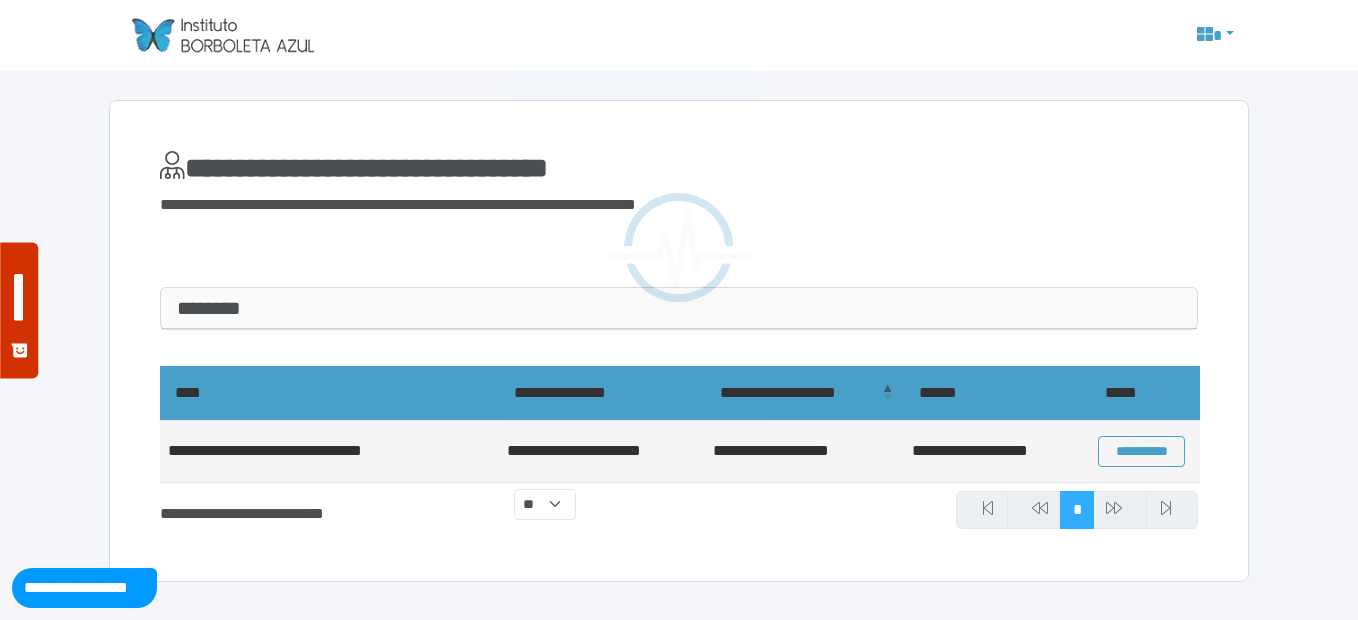 scroll, scrollTop: 0, scrollLeft: 0, axis: both 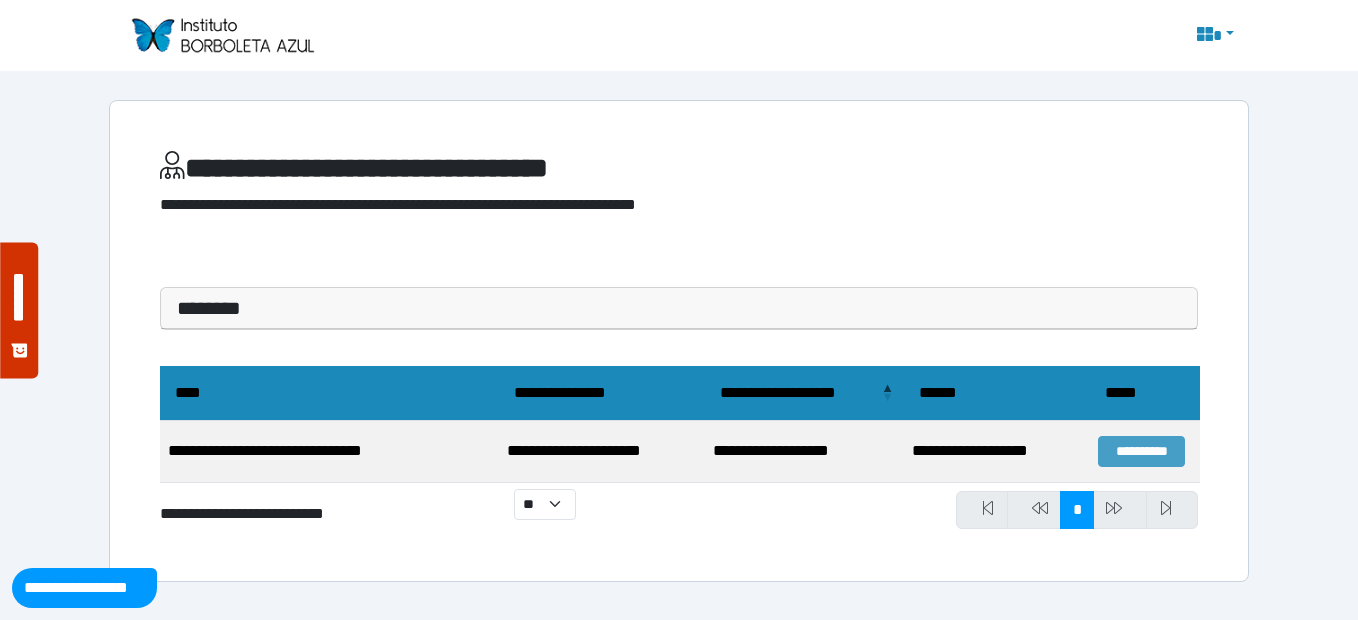 click on "**********" at bounding box center [1141, 451] 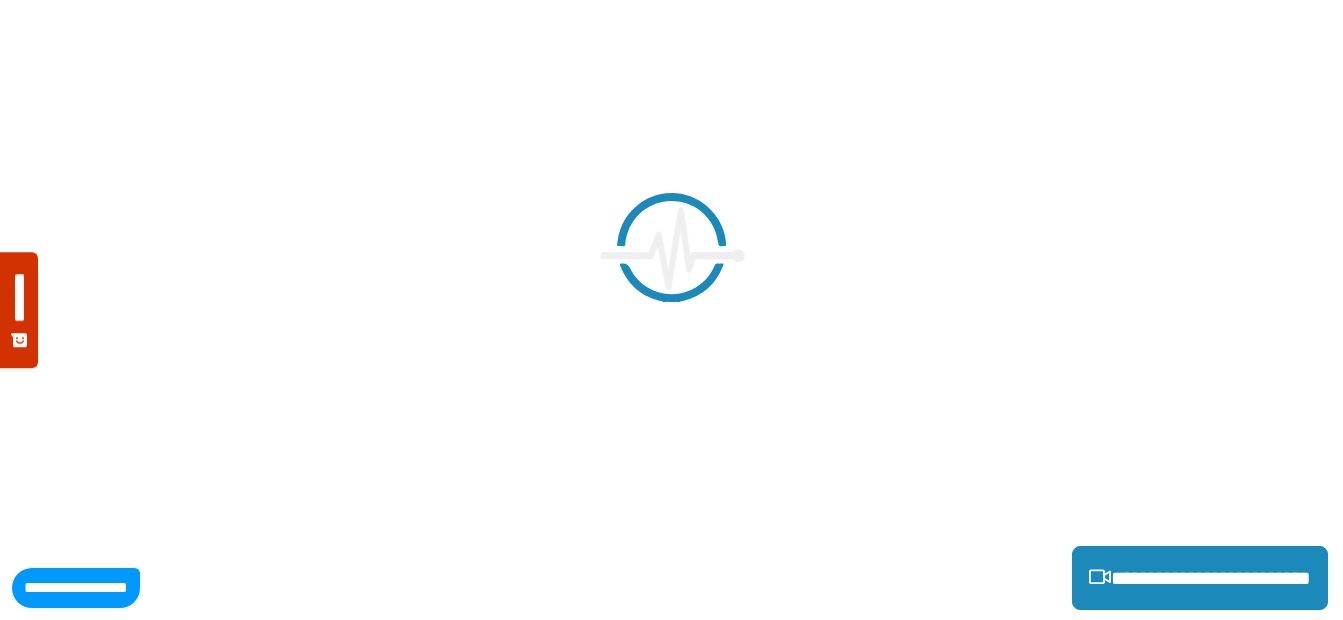 scroll, scrollTop: 0, scrollLeft: 0, axis: both 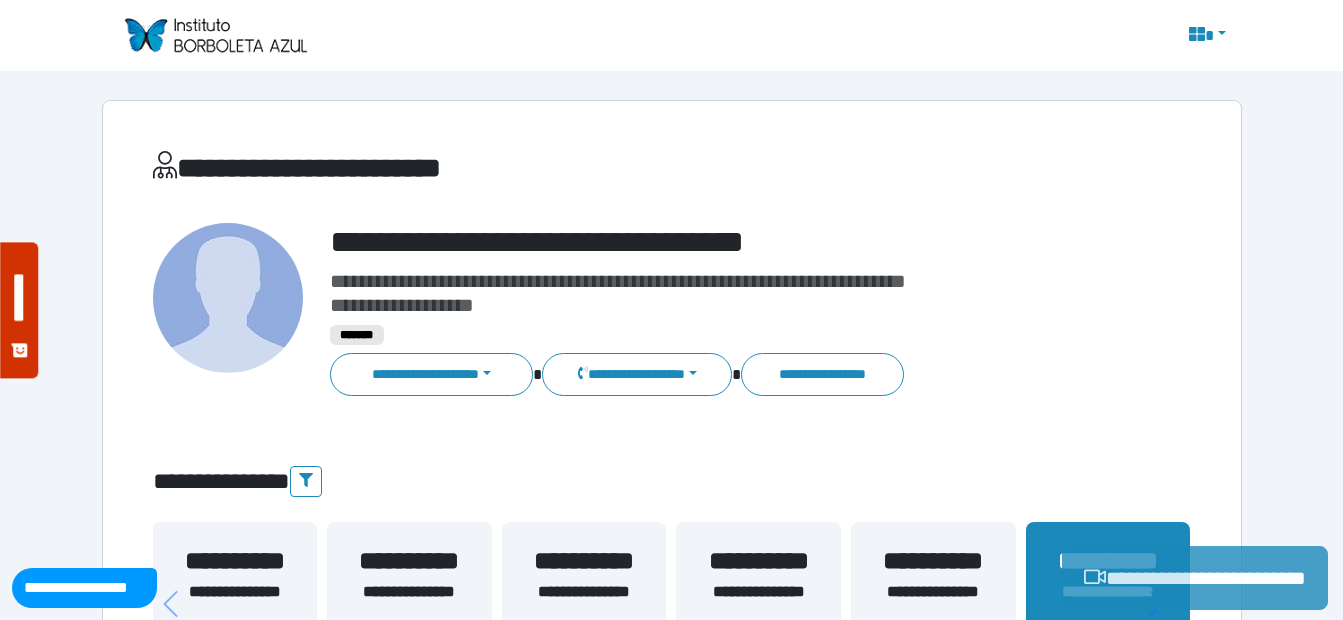 click on "**********" at bounding box center (1195, 578) 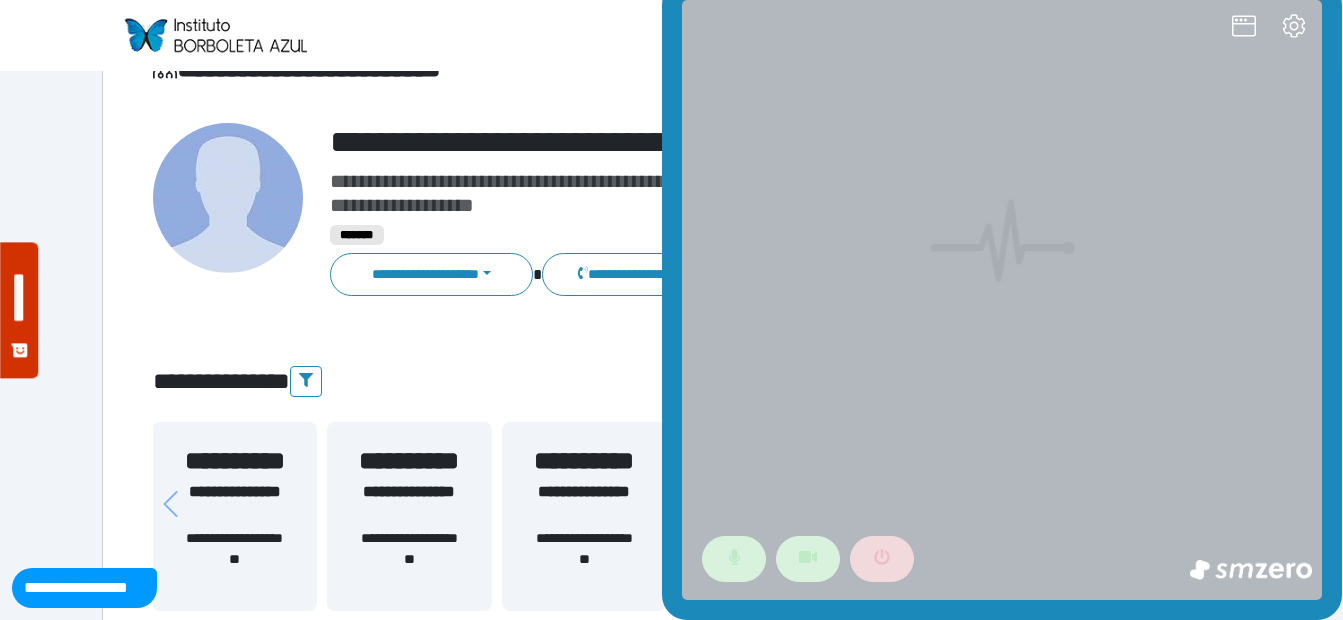 scroll, scrollTop: 0, scrollLeft: 0, axis: both 